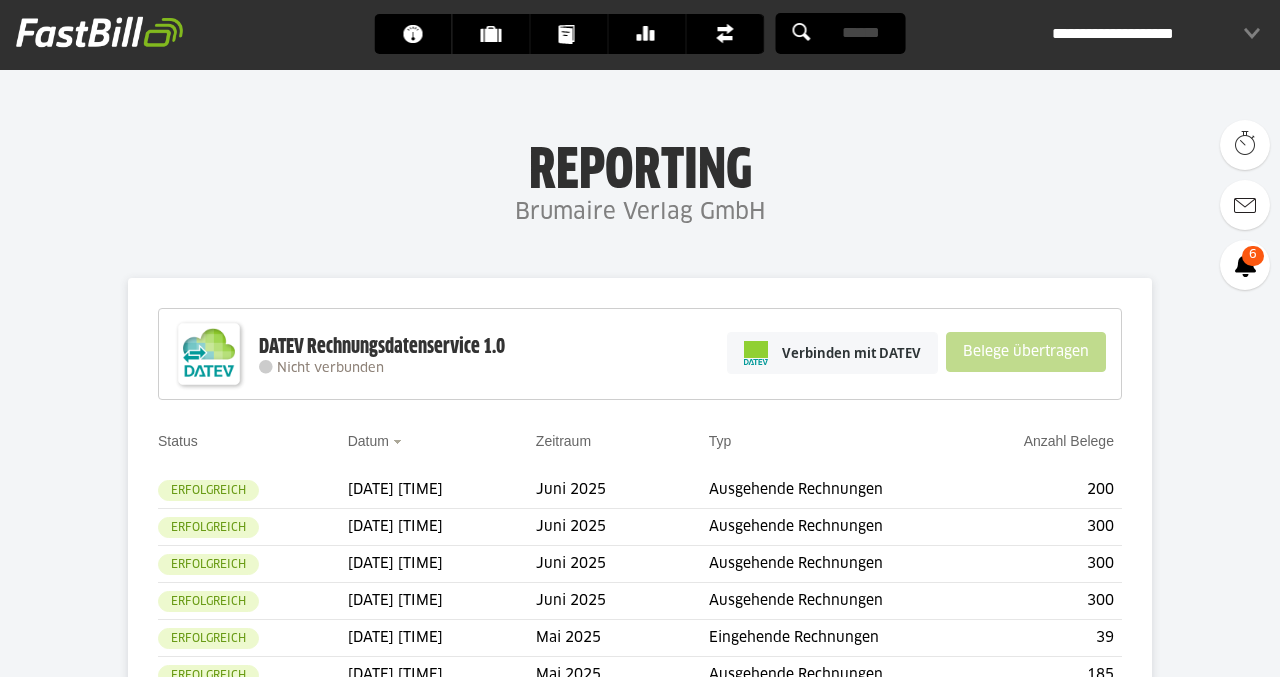 scroll, scrollTop: 330, scrollLeft: 0, axis: vertical 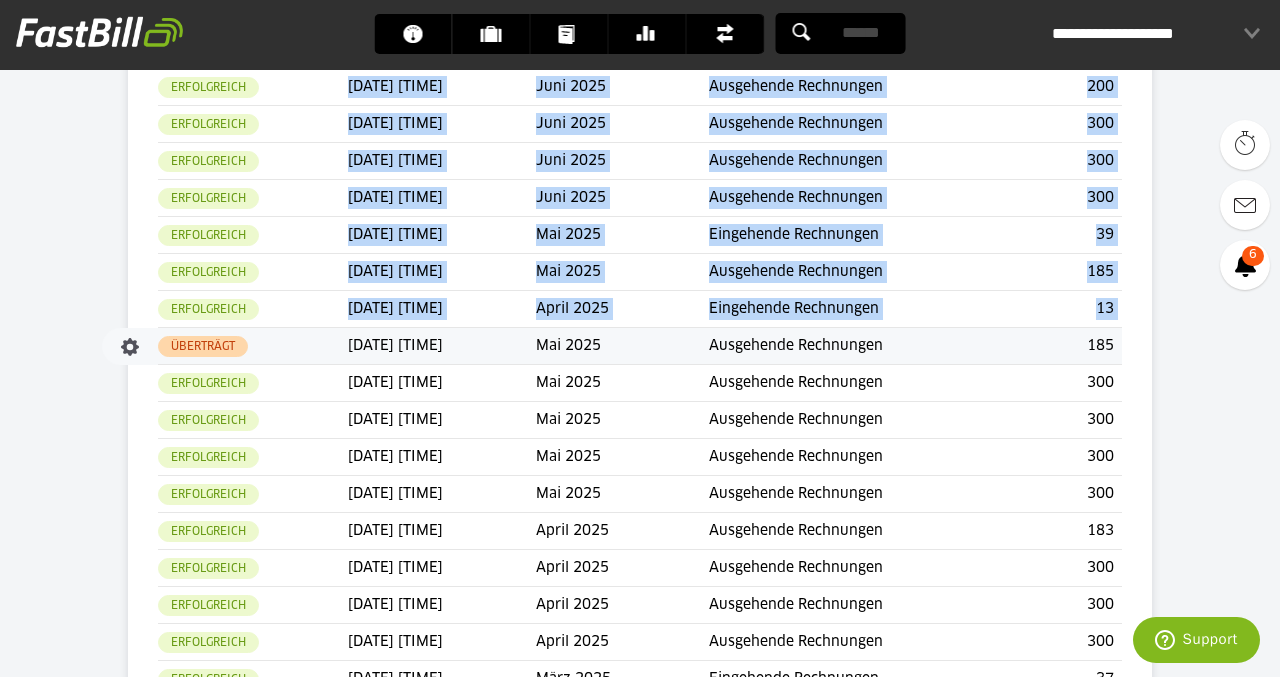drag, startPoint x: 1167, startPoint y: 305, endPoint x: 113, endPoint y: 332, distance: 1054.3458 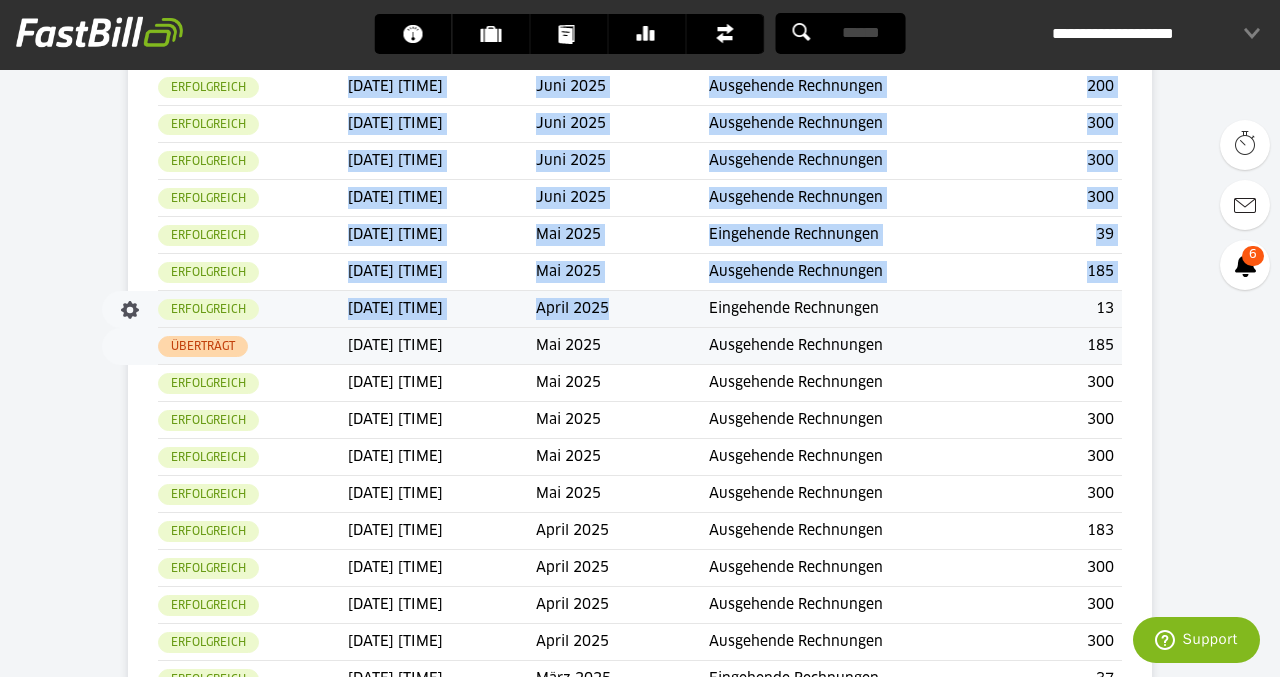 drag, startPoint x: 89, startPoint y: 308, endPoint x: 661, endPoint y: 311, distance: 572.0079 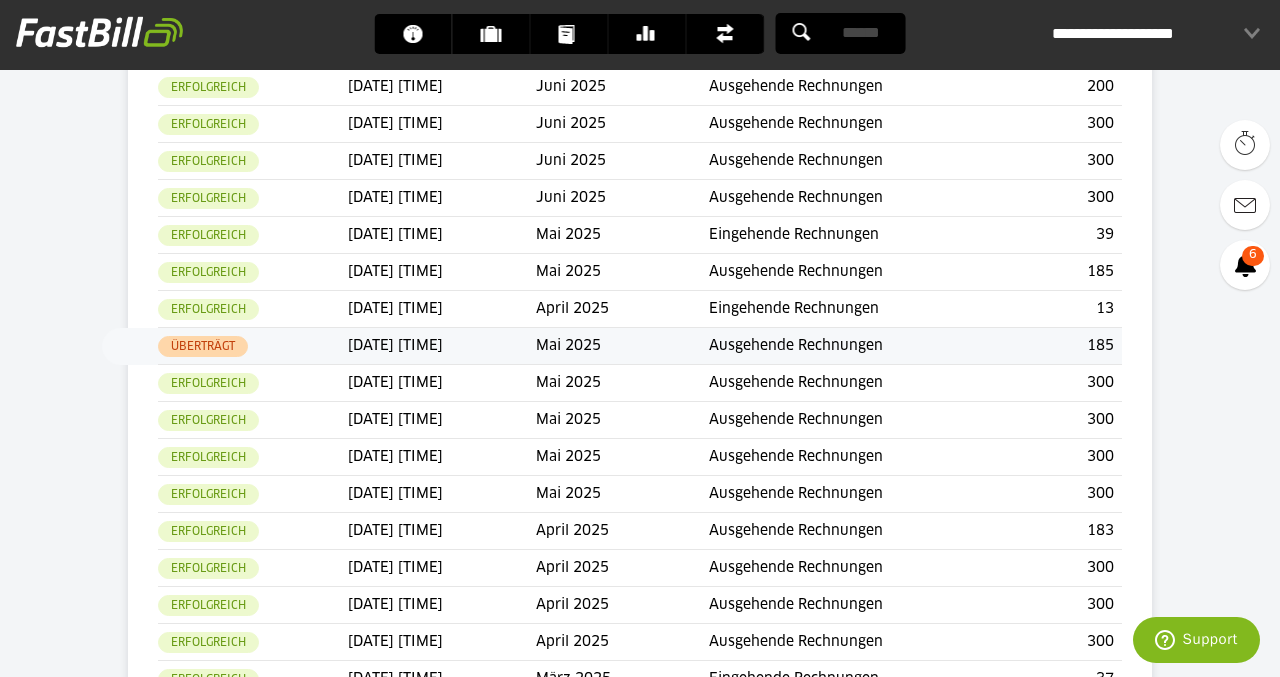 click on "Dashboard
Kunden
Dokumente
Banking
Finanzen
Add-ons" at bounding box center [640, 6004] 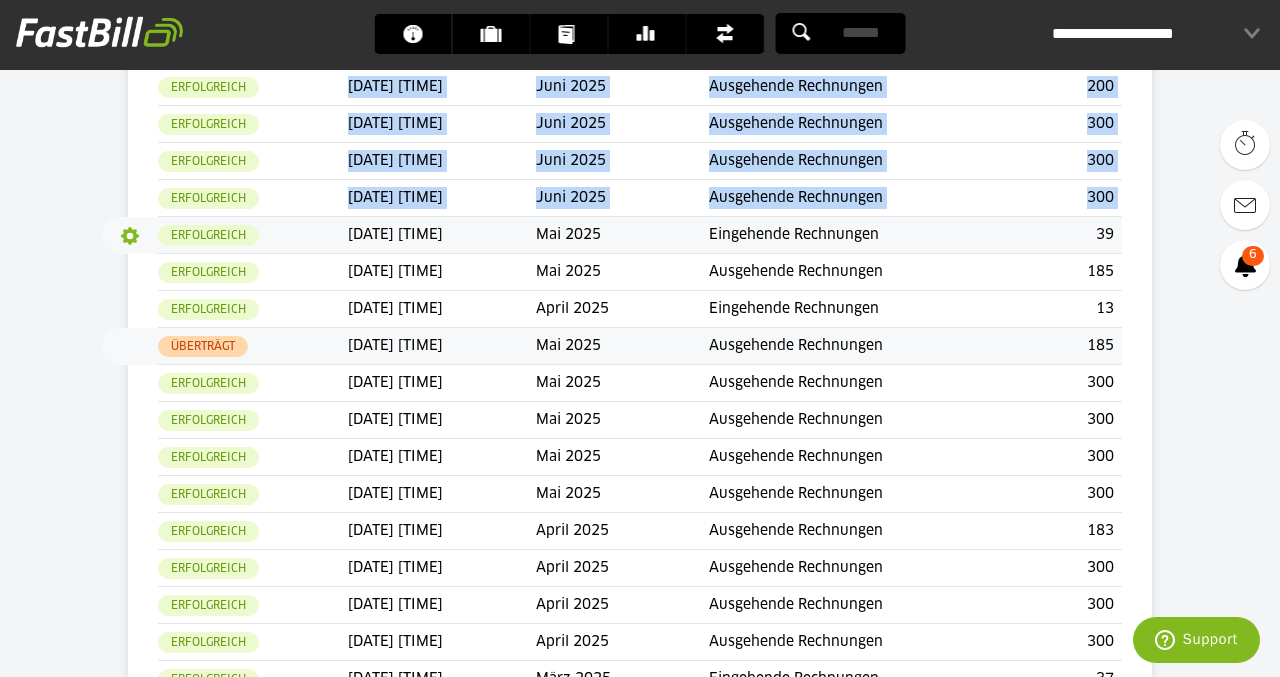 drag, startPoint x: 1160, startPoint y: 236, endPoint x: 119, endPoint y: 242, distance: 1041.0173 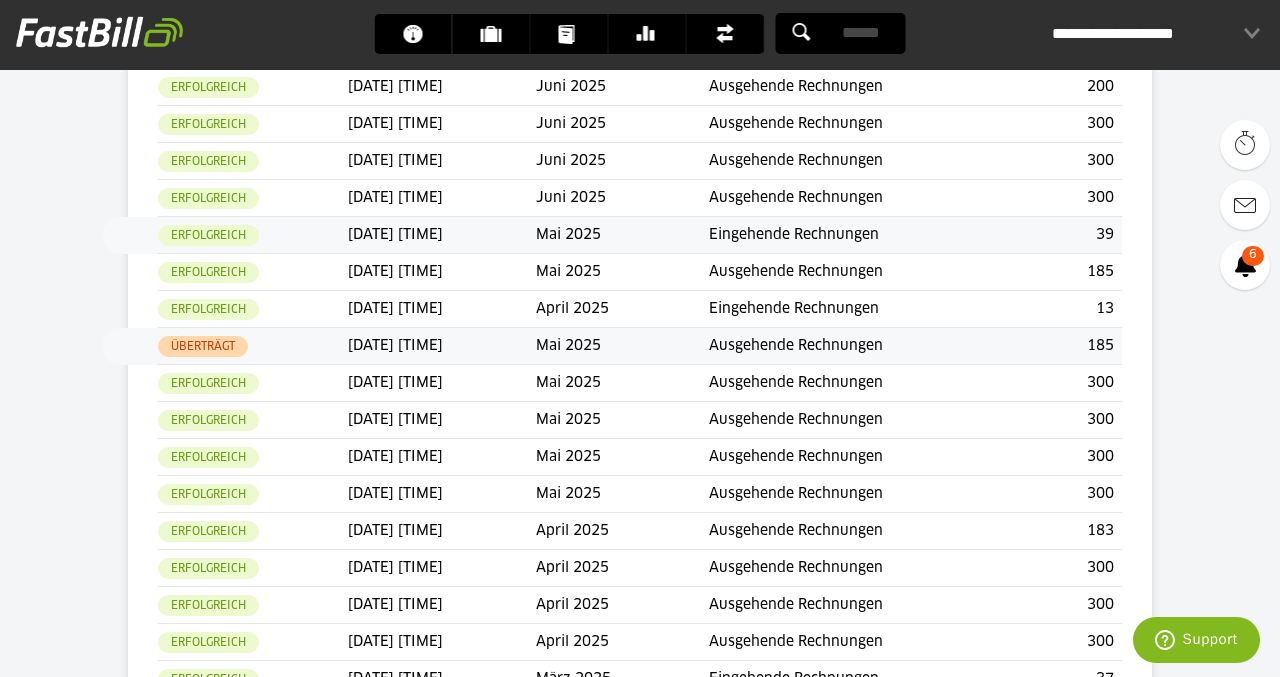 click on "Dashboard
Kunden
Dokumente
Banking
Finanzen
Add-ons" at bounding box center [640, 6004] 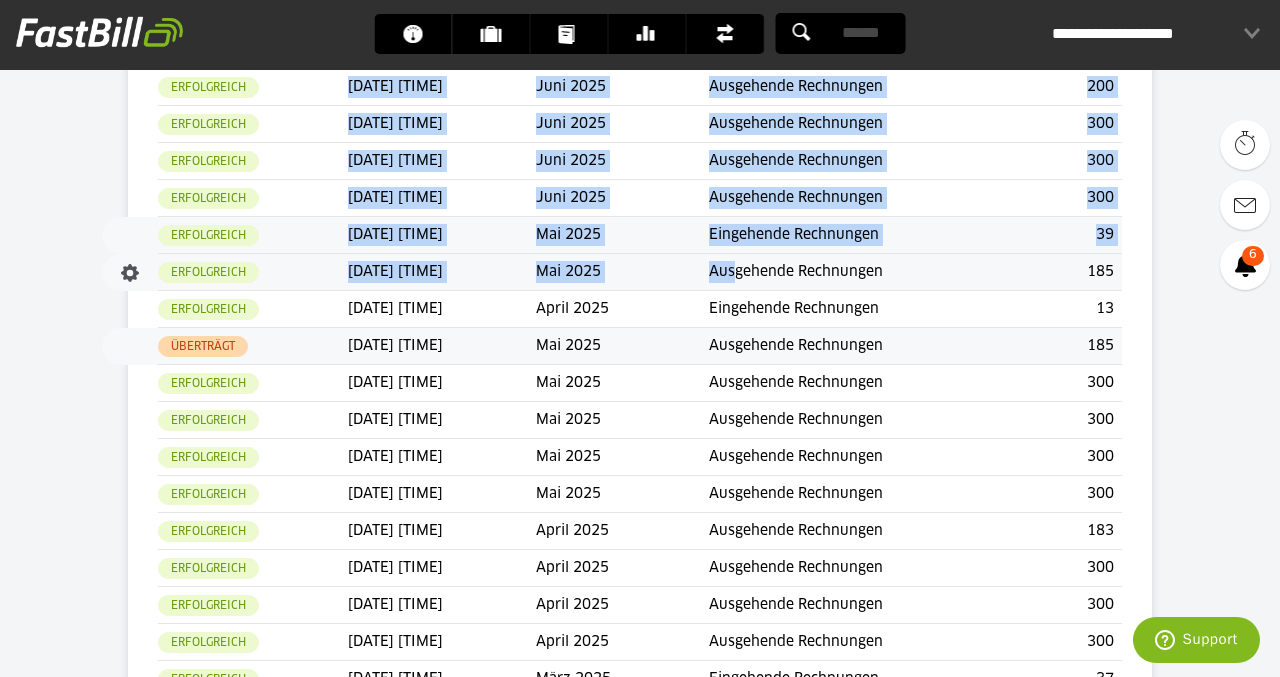 drag, startPoint x: 66, startPoint y: 233, endPoint x: 774, endPoint y: 282, distance: 709.6936 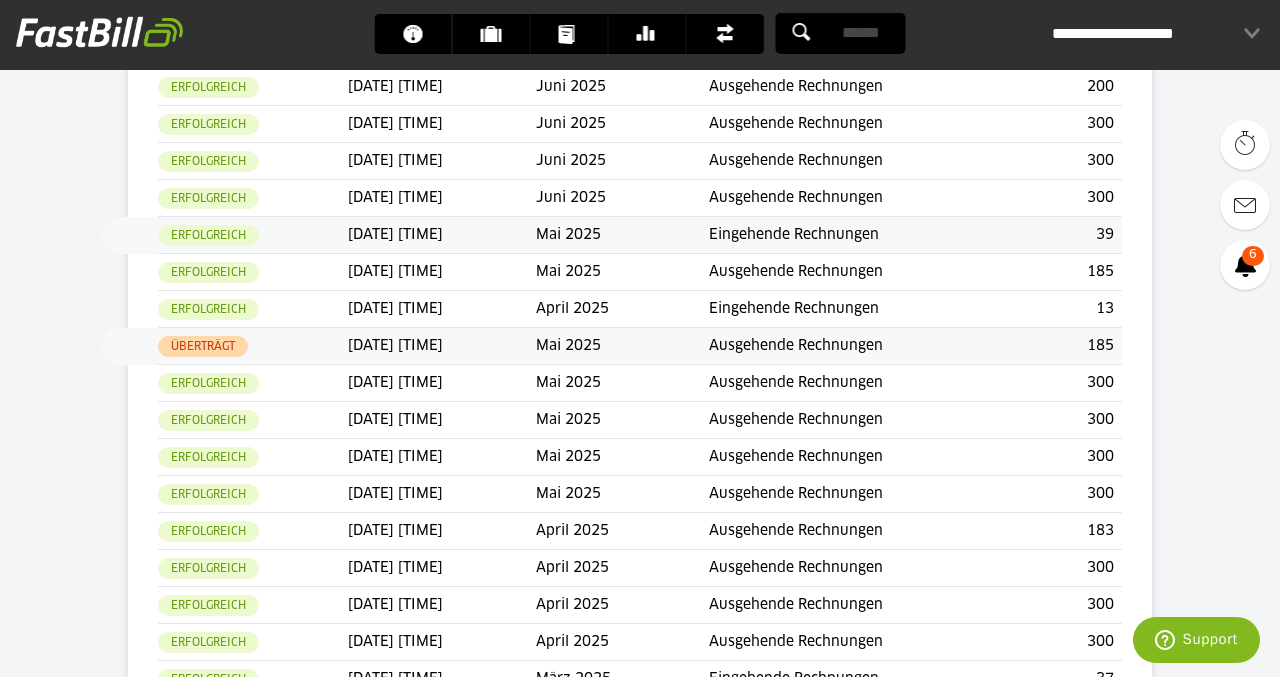 click on "DATEV Rechnungsdatenservice 1.0
Nicht verbunden
Verbinden mit DATEV
Belege übertragen
Wähle nun den DATEV-Mandant aus, mit dem du eine Verbindung herstellen möchtest
Abbrechen & schließen
Jetzt verbinden
Nach Übertragung Ihrer Belege dürfen diese nicht mehr bearbeitet werden.
Einnahmen
Ausgaben
1" at bounding box center [640, 6079] 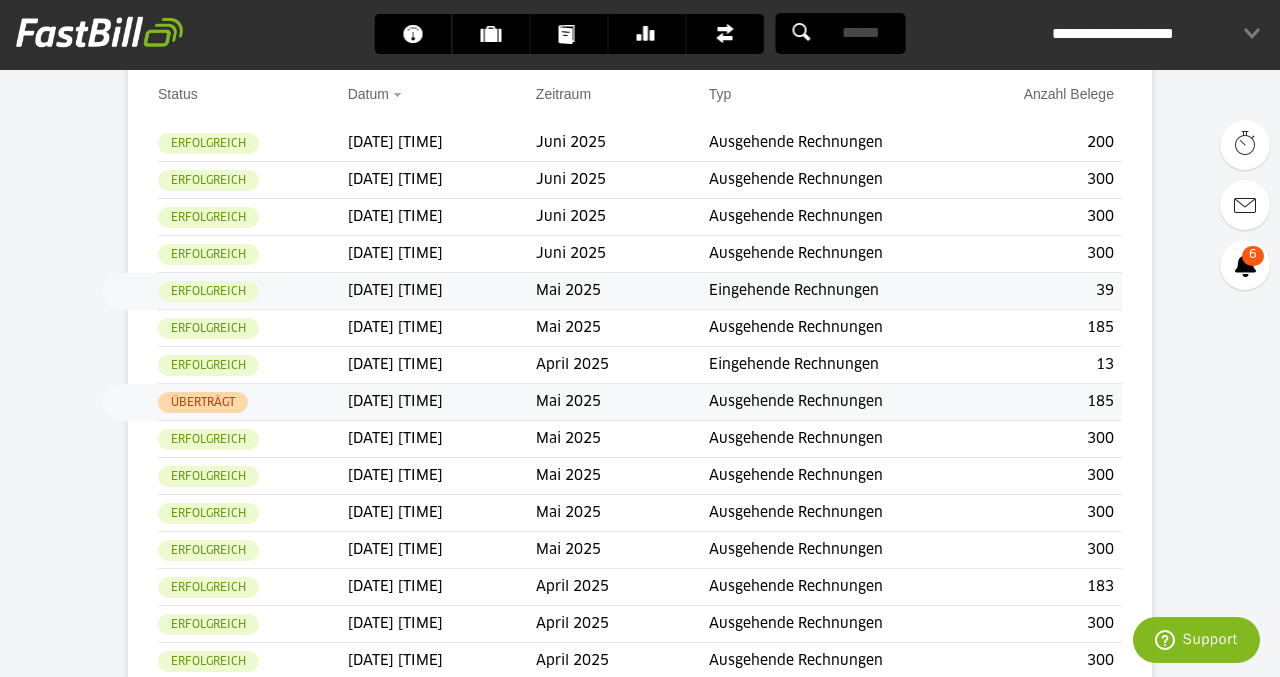 scroll, scrollTop: 346, scrollLeft: 0, axis: vertical 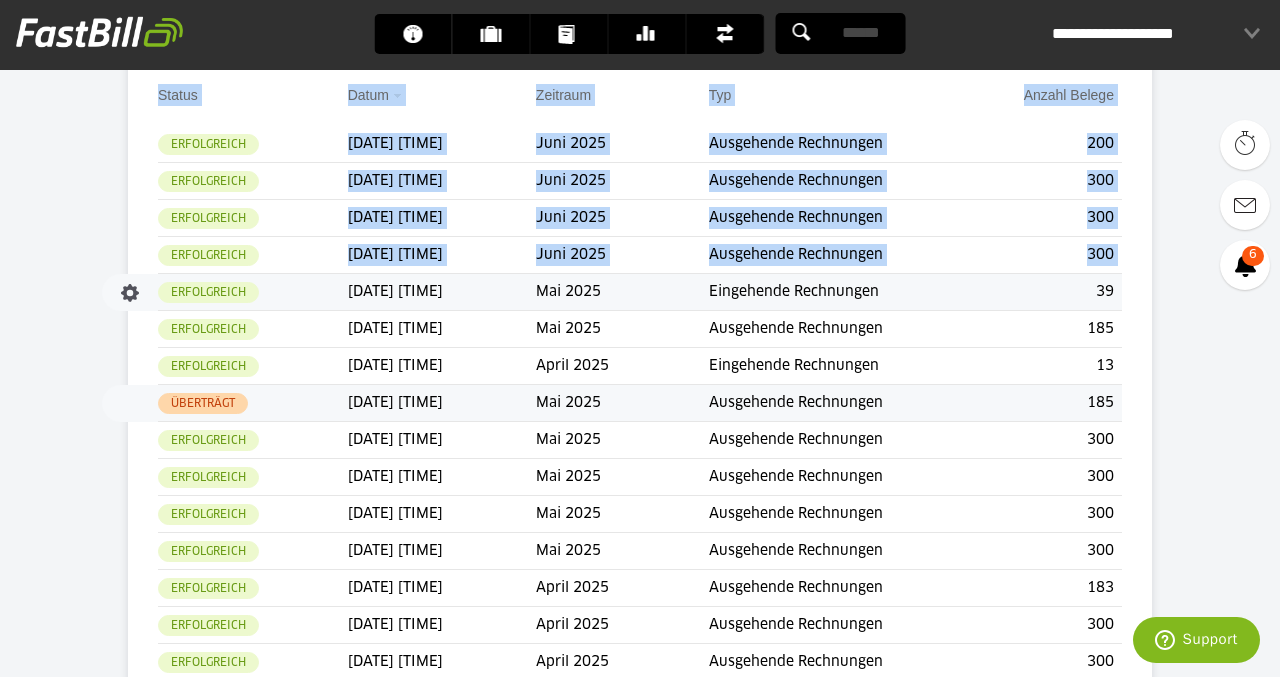 drag, startPoint x: 1165, startPoint y: 298, endPoint x: 107, endPoint y: 297, distance: 1058.0005 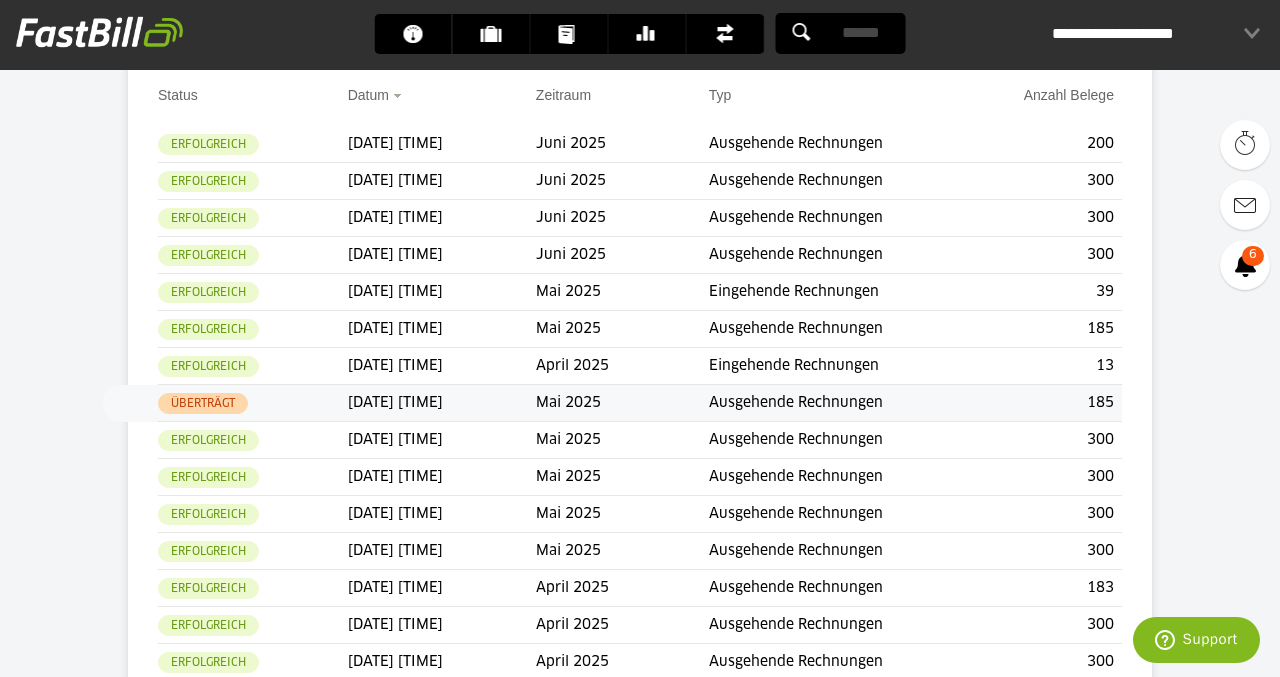 click on "Dashboard
Kunden
Dokumente
Banking
Finanzen
Add-ons" at bounding box center (640, 6061) 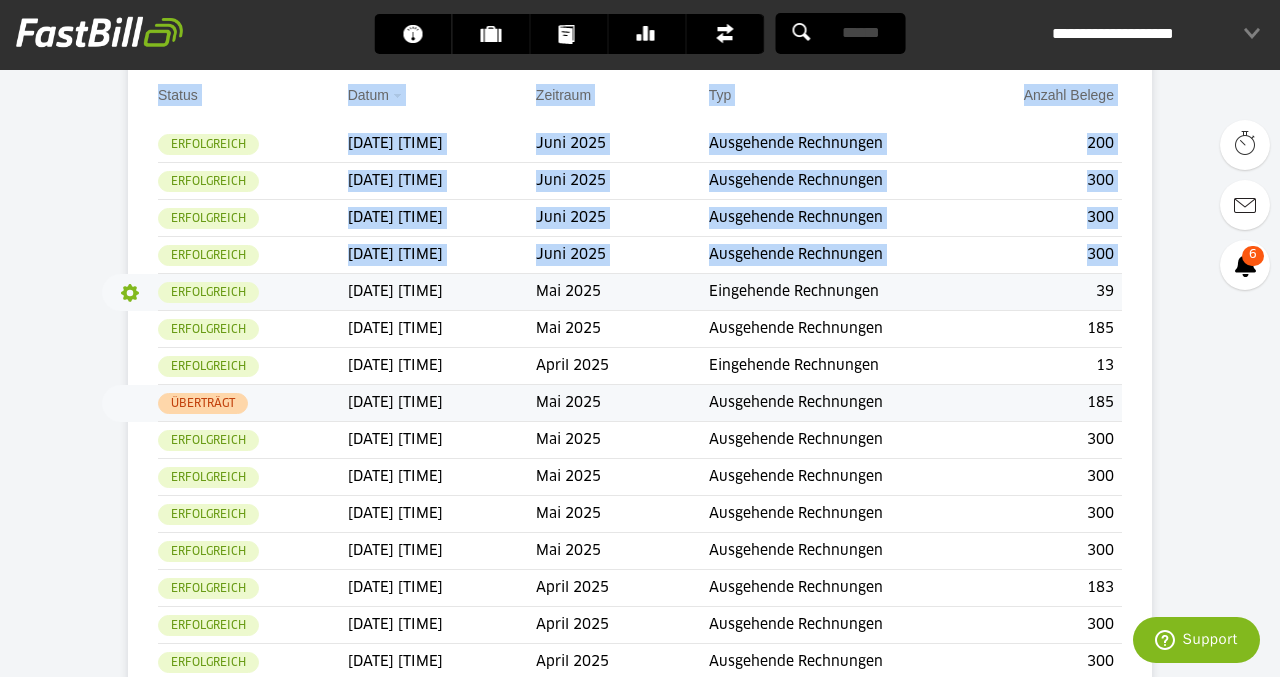 drag, startPoint x: 1153, startPoint y: 296, endPoint x: 123, endPoint y: 285, distance: 1030.0587 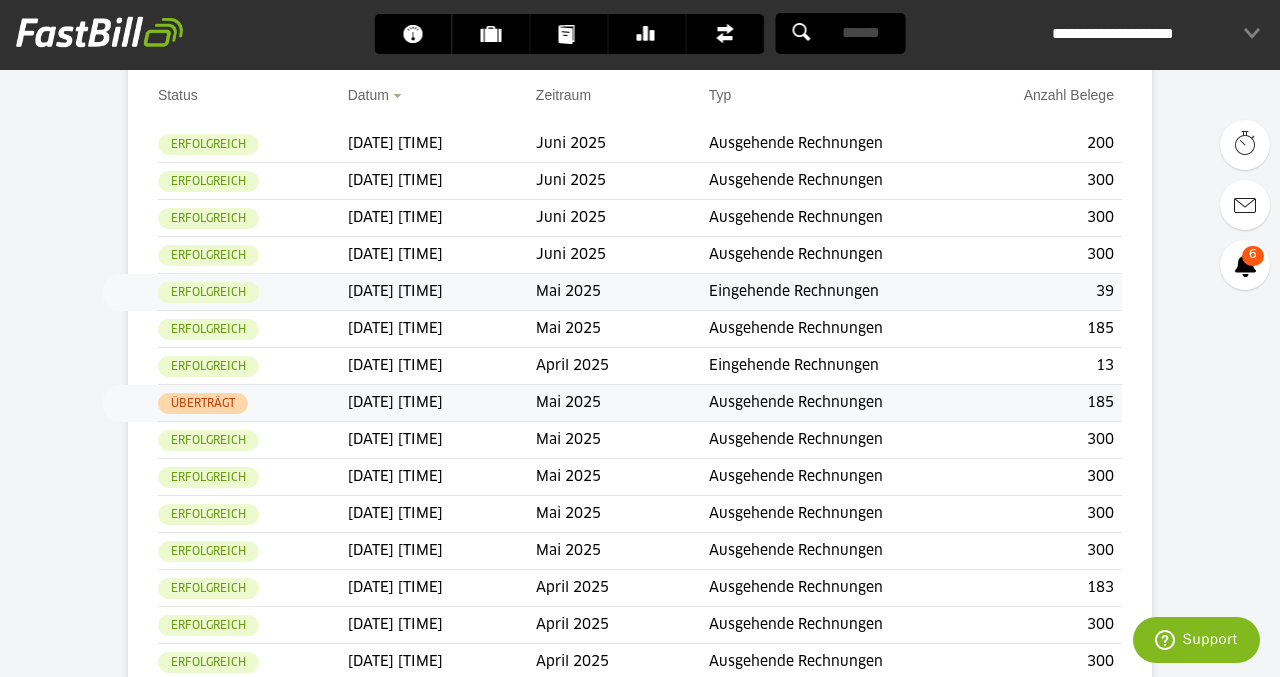 click on "Dashboard
Kunden
Dokumente
Banking
Finanzen
Add-ons" at bounding box center [640, 6061] 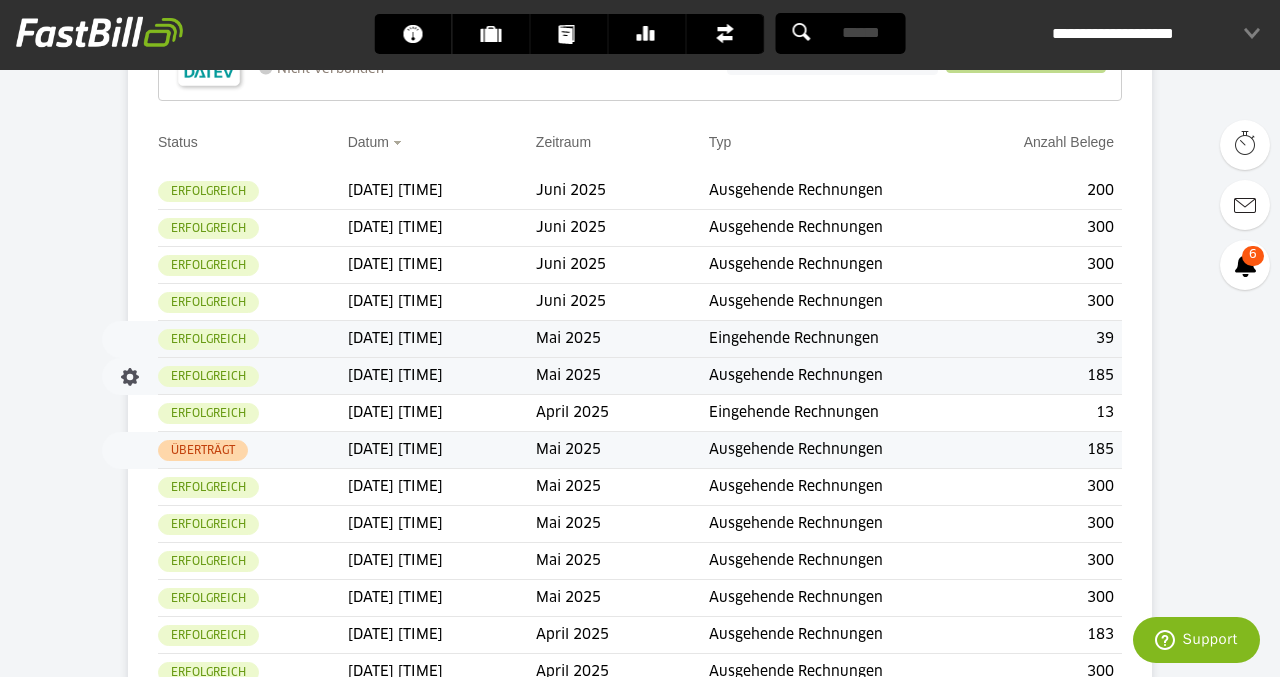 scroll, scrollTop: 289, scrollLeft: 0, axis: vertical 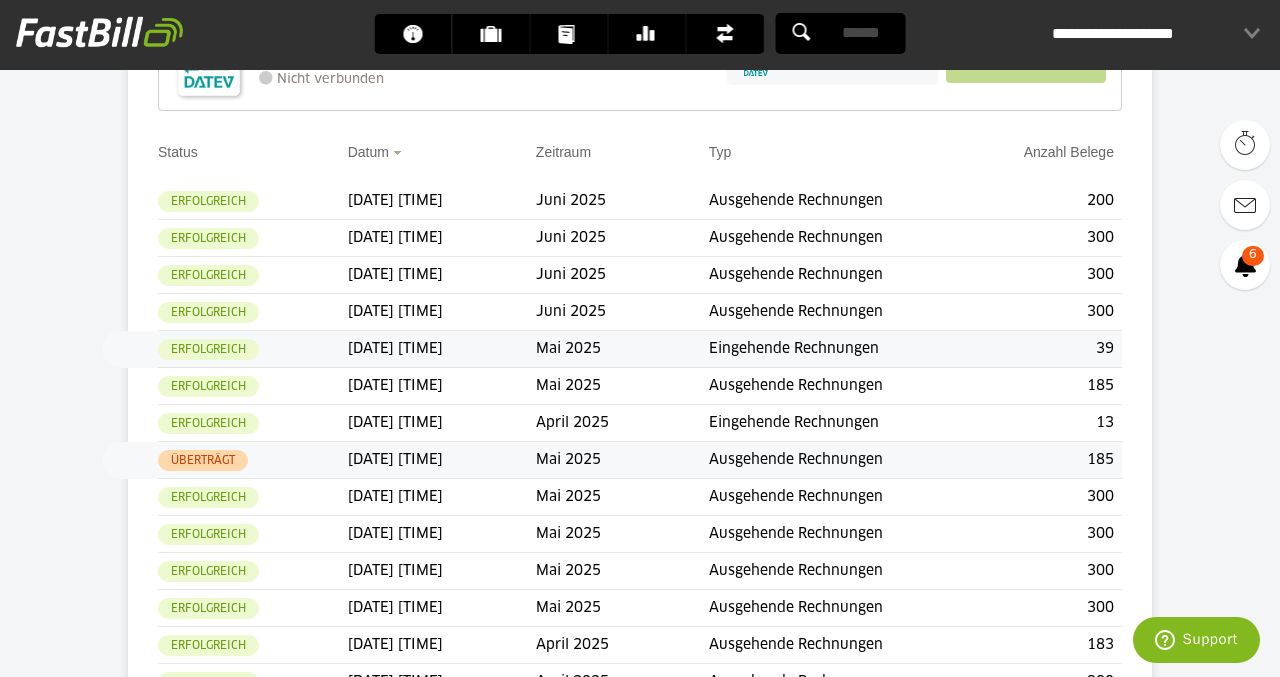 drag, startPoint x: 1183, startPoint y: 351, endPoint x: 60, endPoint y: 225, distance: 1130.0465 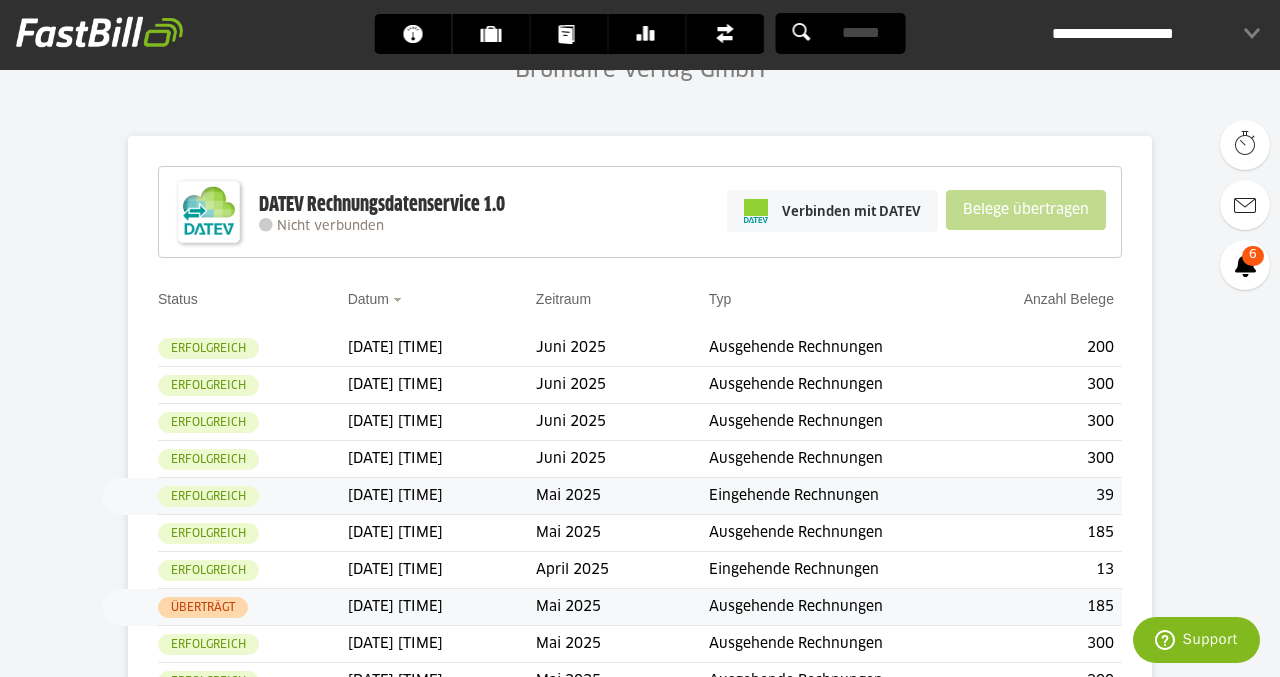 scroll, scrollTop: 143, scrollLeft: 0, axis: vertical 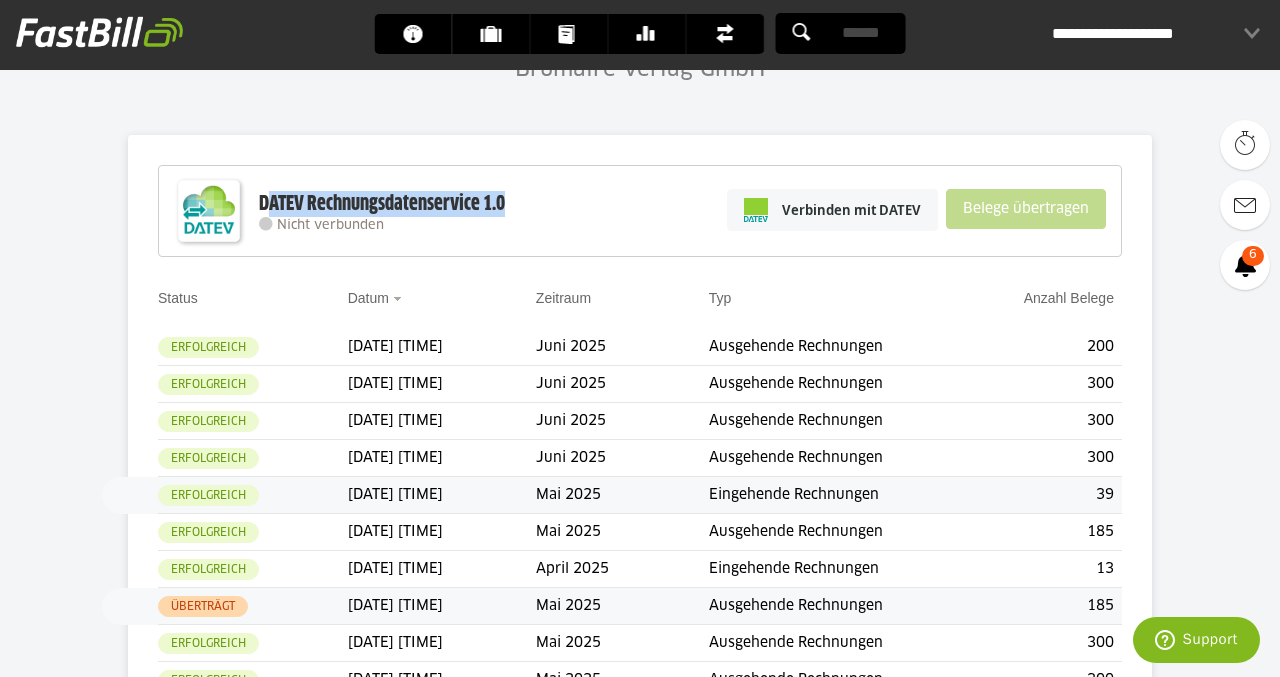 drag, startPoint x: 266, startPoint y: 206, endPoint x: 502, endPoint y: 206, distance: 236 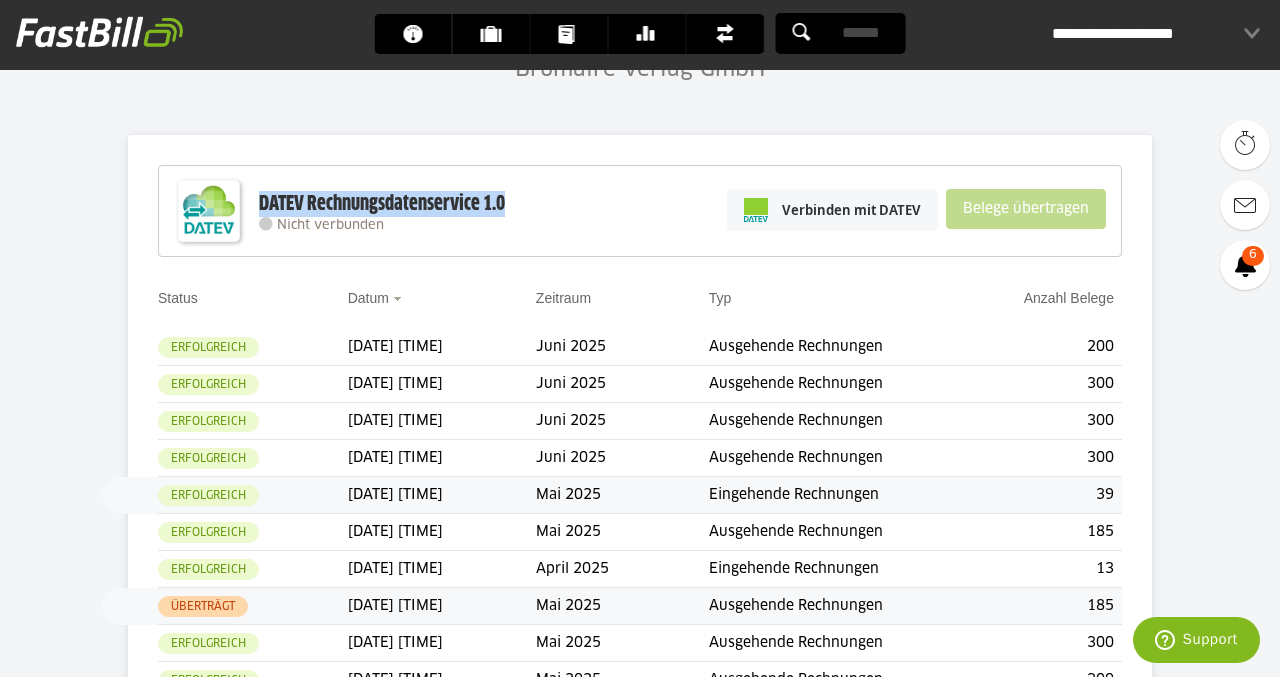 drag, startPoint x: 502, startPoint y: 206, endPoint x: 271, endPoint y: 202, distance: 231.03462 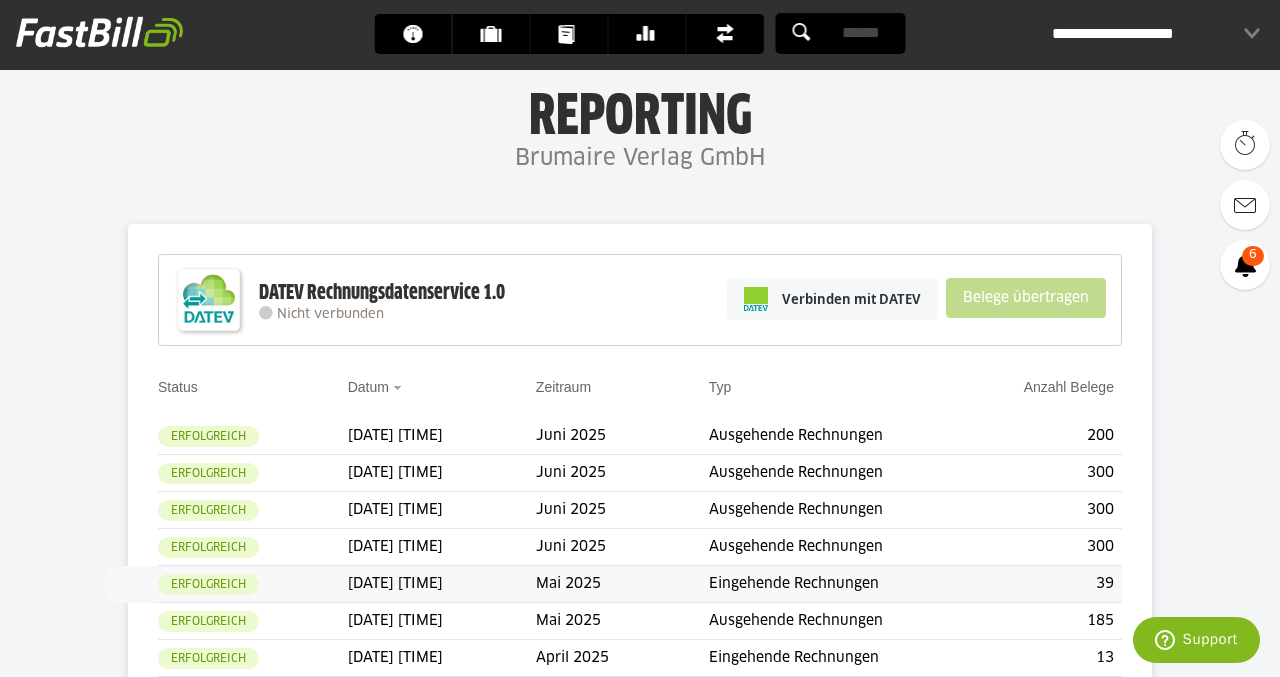 scroll, scrollTop: 36, scrollLeft: 0, axis: vertical 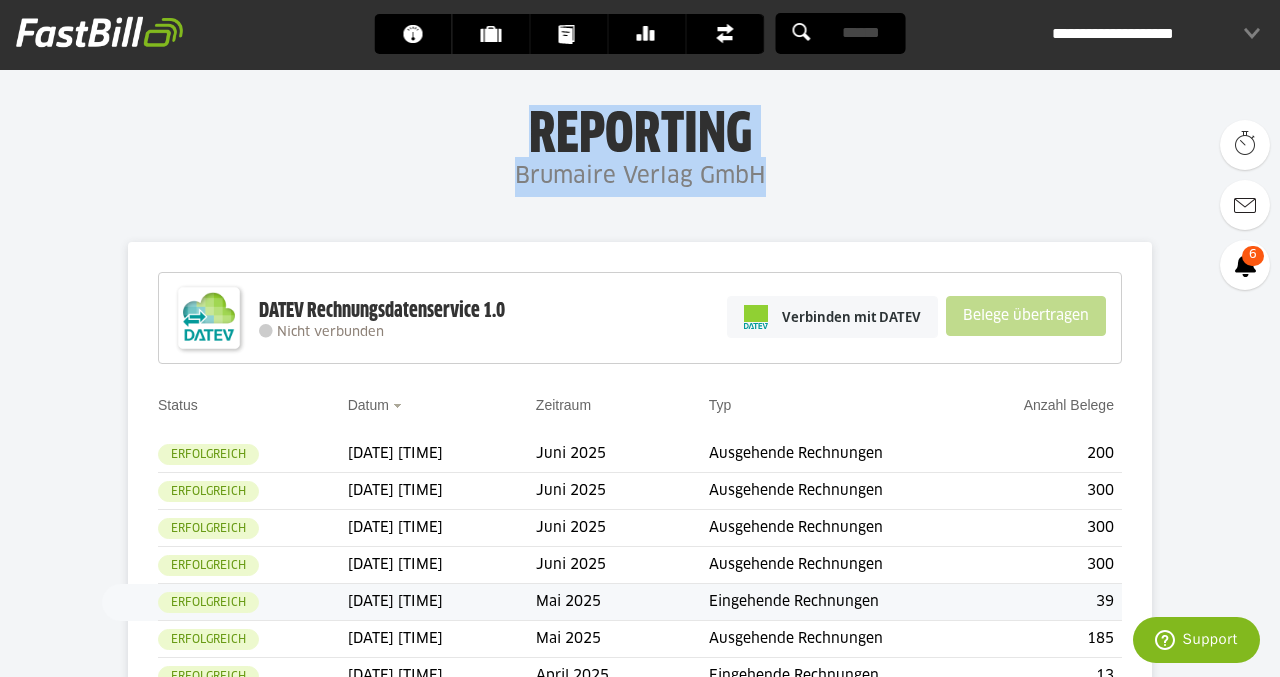 drag, startPoint x: 535, startPoint y: 143, endPoint x: 777, endPoint y: 166, distance: 243.09052 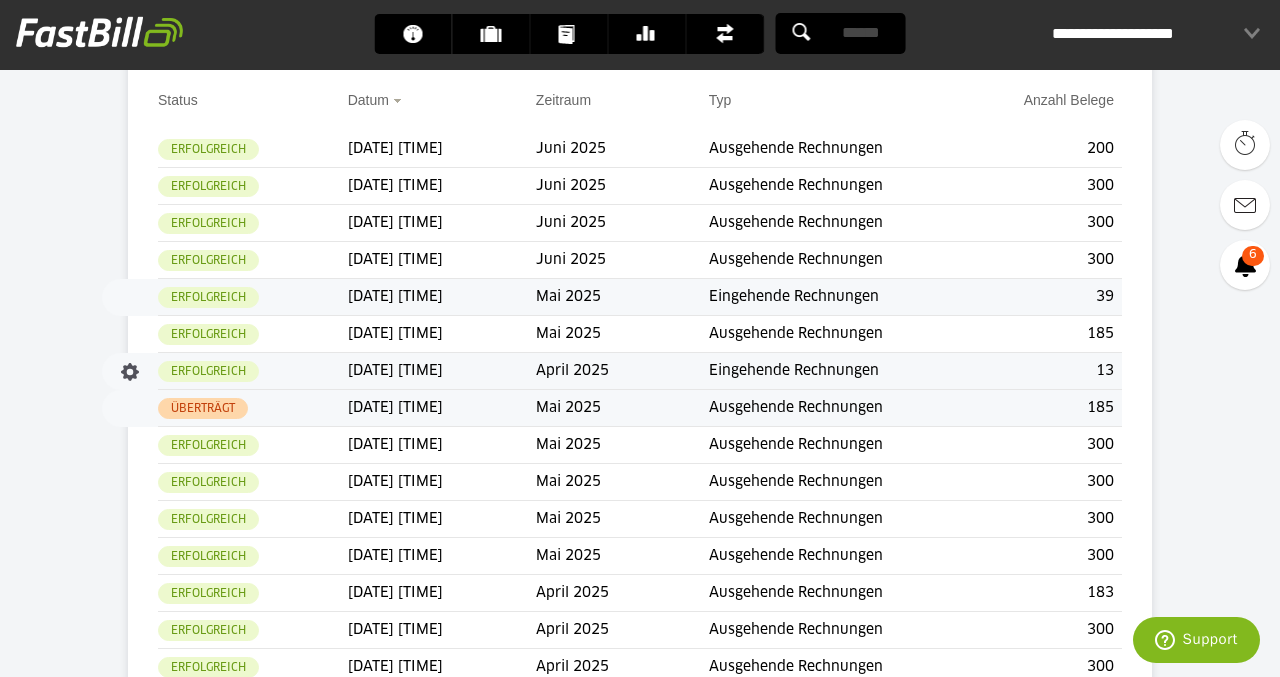 scroll, scrollTop: 328, scrollLeft: 0, axis: vertical 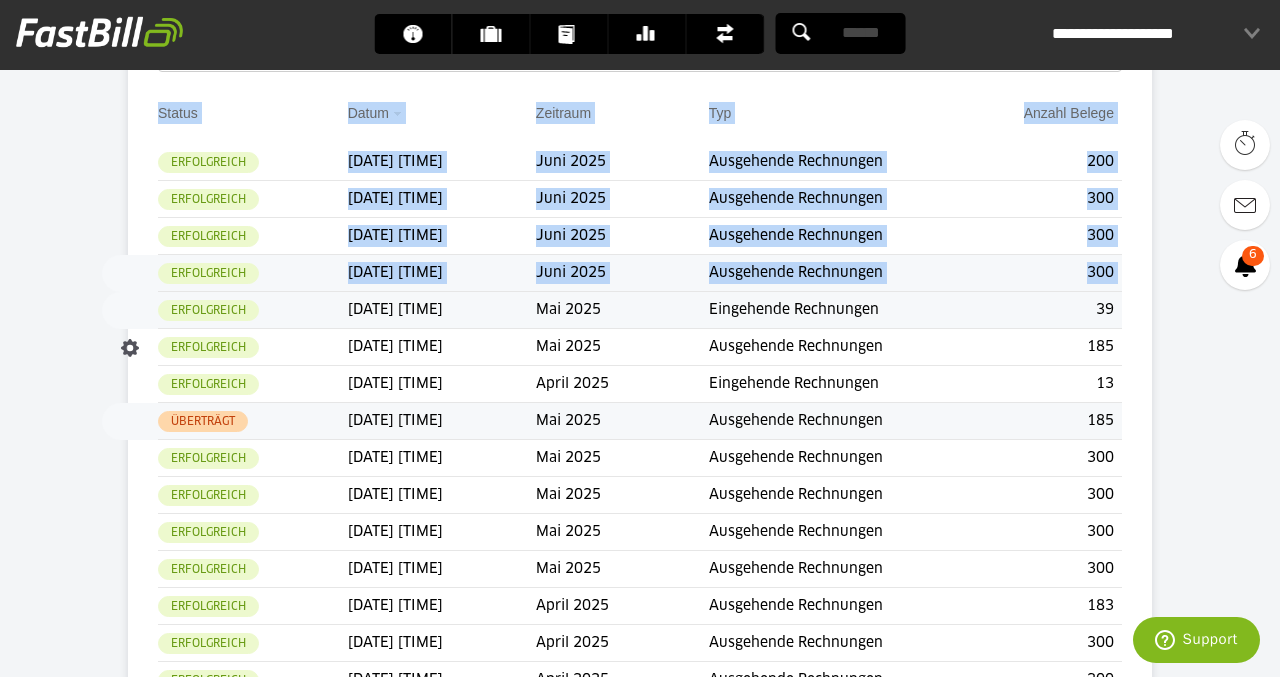 drag, startPoint x: 1195, startPoint y: 391, endPoint x: 185, endPoint y: 285, distance: 1015.5471 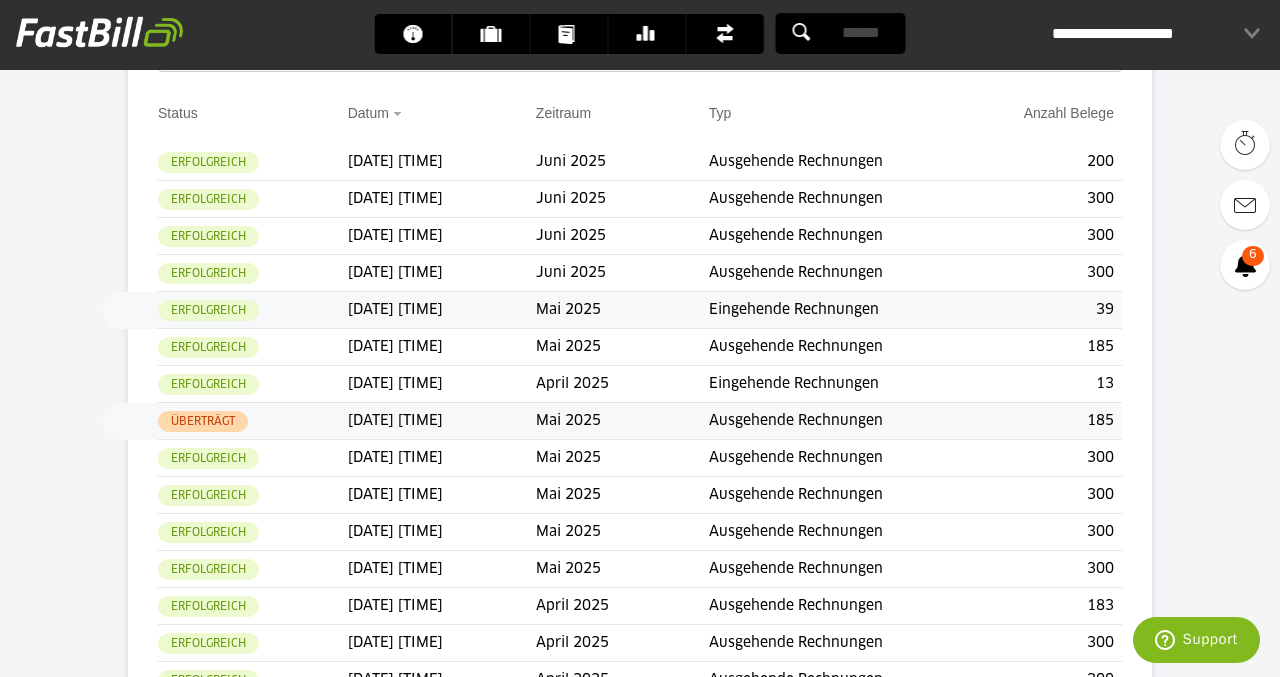click on "Dashboard
Kunden
Dokumente
Banking
Finanzen
Add-ons" at bounding box center (640, 6079) 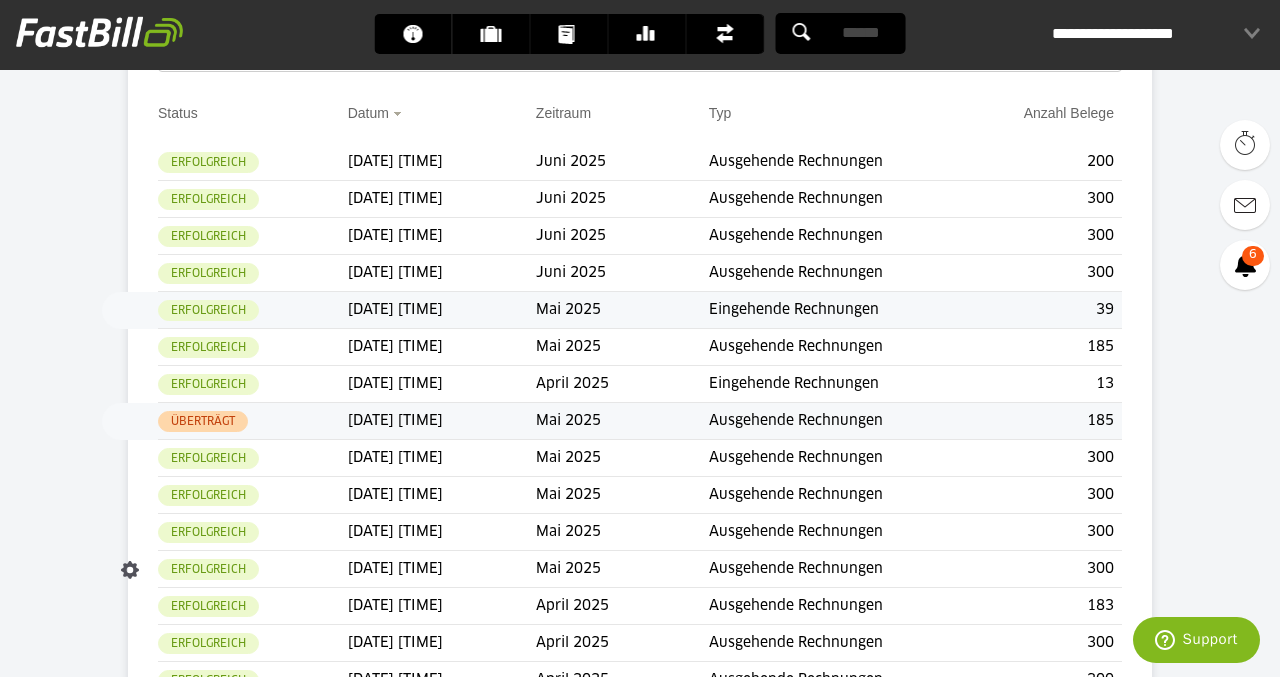 drag, startPoint x: 118, startPoint y: 106, endPoint x: 1141, endPoint y: 605, distance: 1138.2135 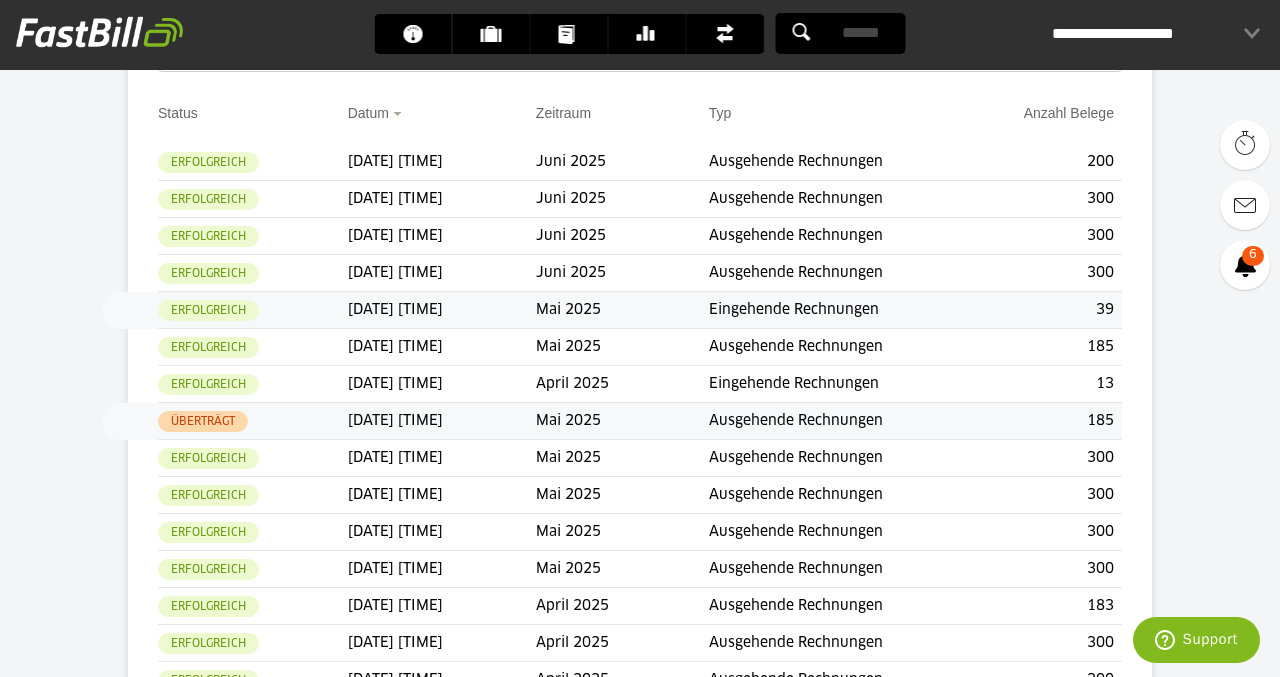 click on "Dashboard
Kunden
Dokumente
Banking
Finanzen
Add-ons" at bounding box center (640, 6079) 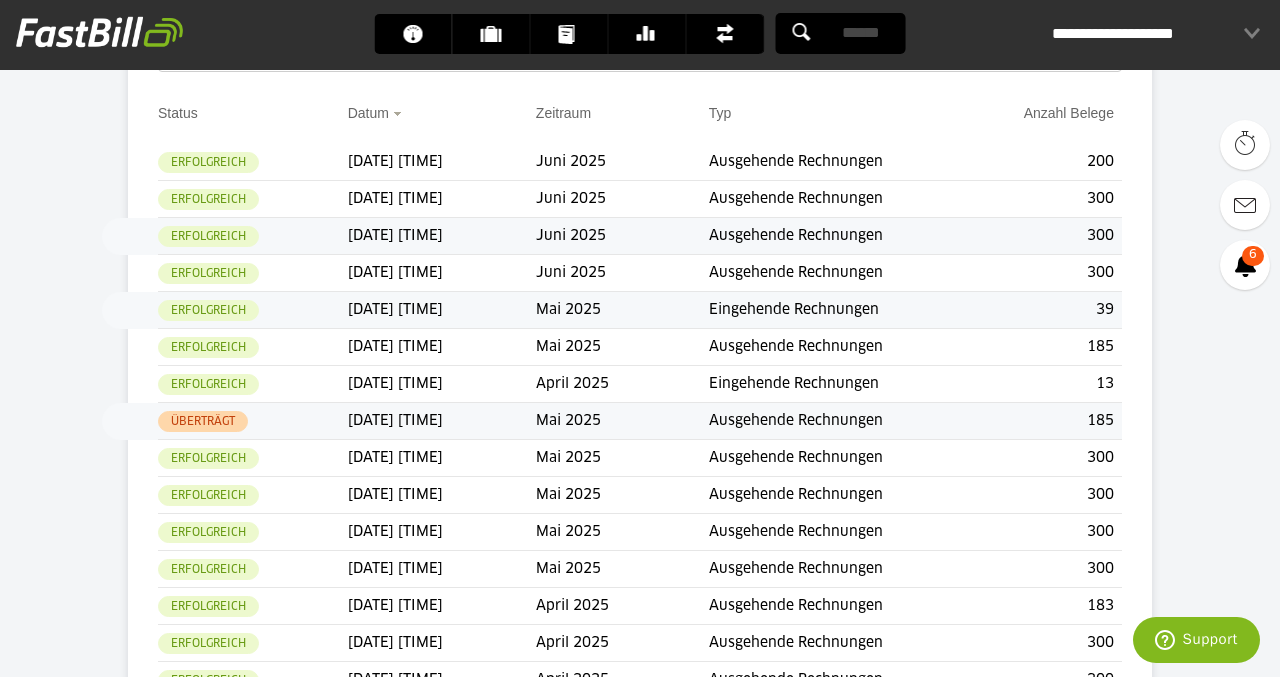 drag, startPoint x: 1172, startPoint y: 394, endPoint x: 428, endPoint y: 233, distance: 761.2207 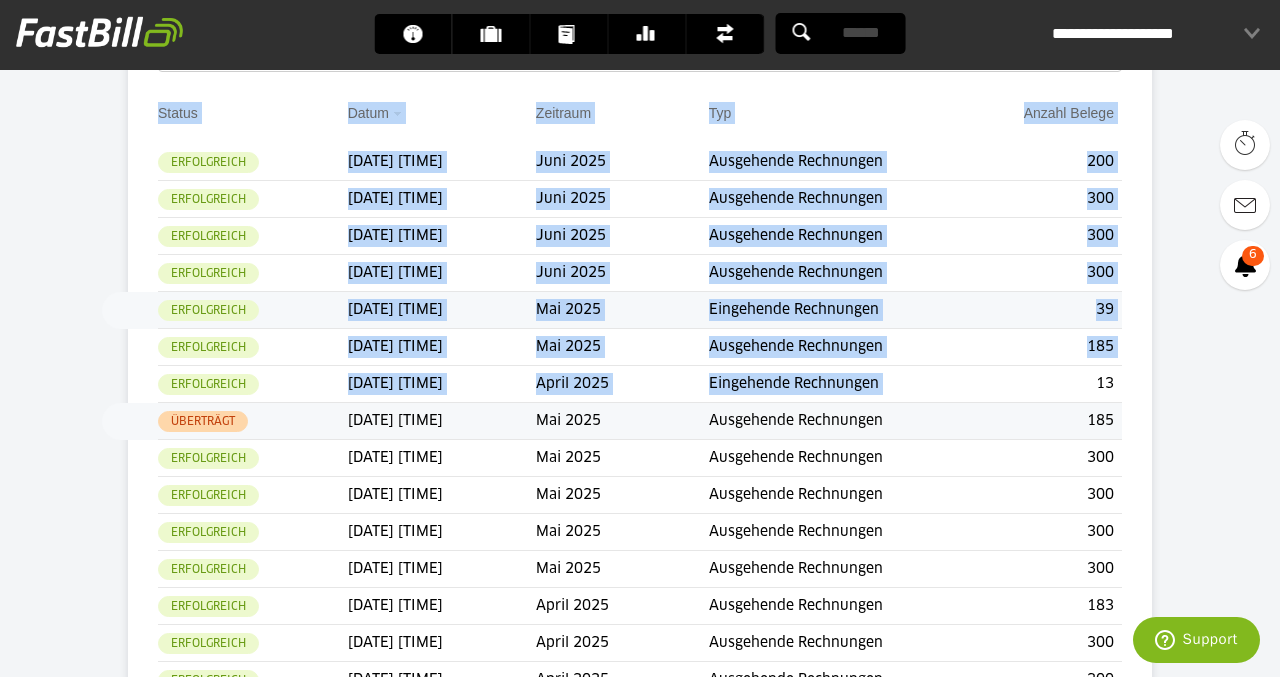 drag, startPoint x: 130, startPoint y: 102, endPoint x: 1076, endPoint y: 409, distance: 994.56775 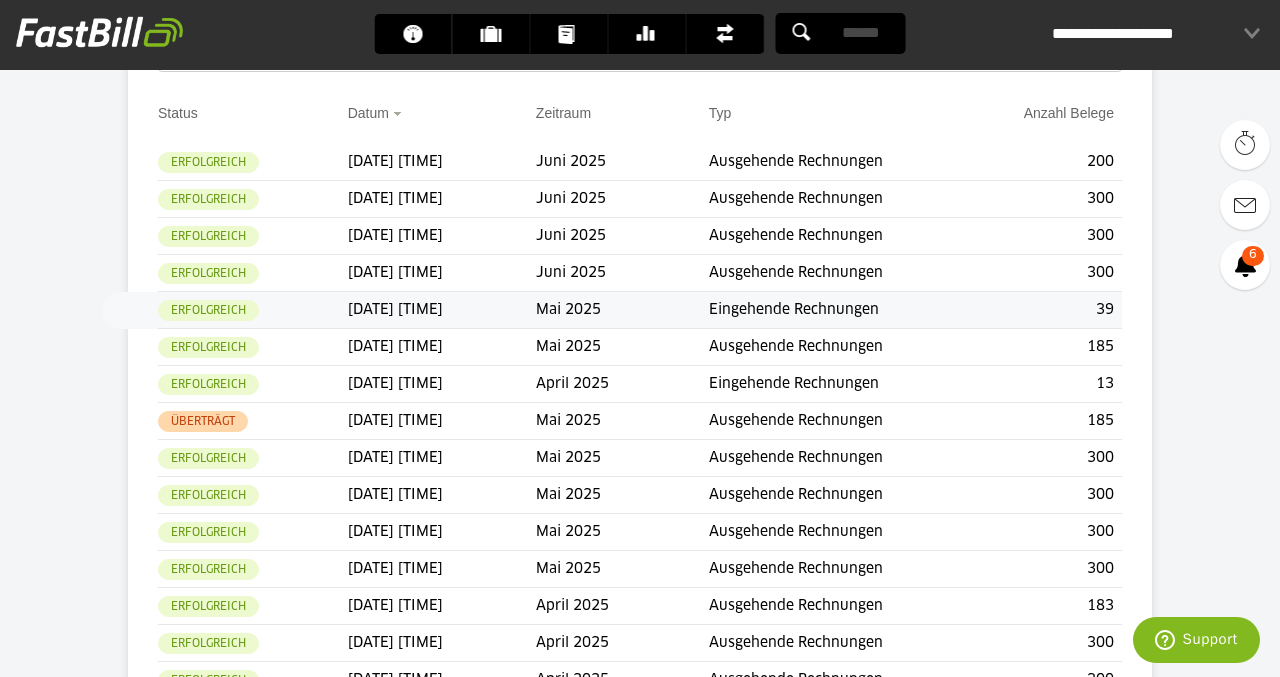 click on "Dashboard
Kunden
Dokumente
Banking
Finanzen
Add-ons" at bounding box center (640, 6079) 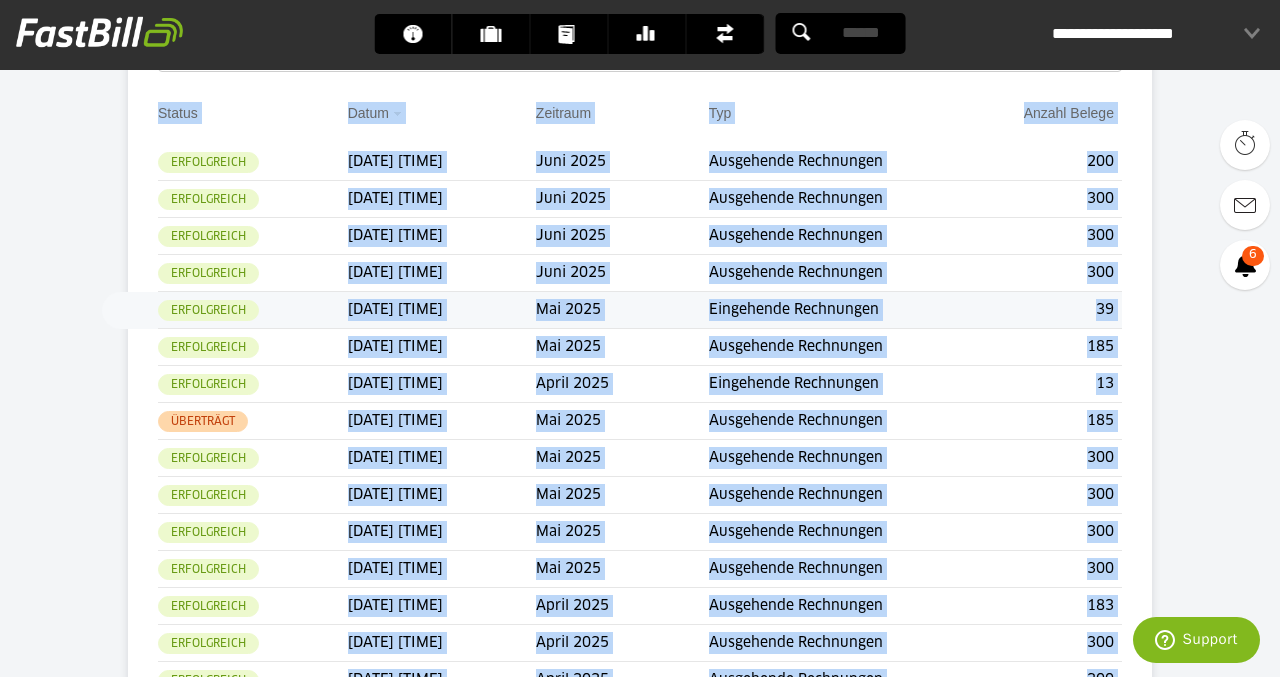 drag, startPoint x: 1178, startPoint y: 401, endPoint x: 96, endPoint y: 128, distance: 1115.909 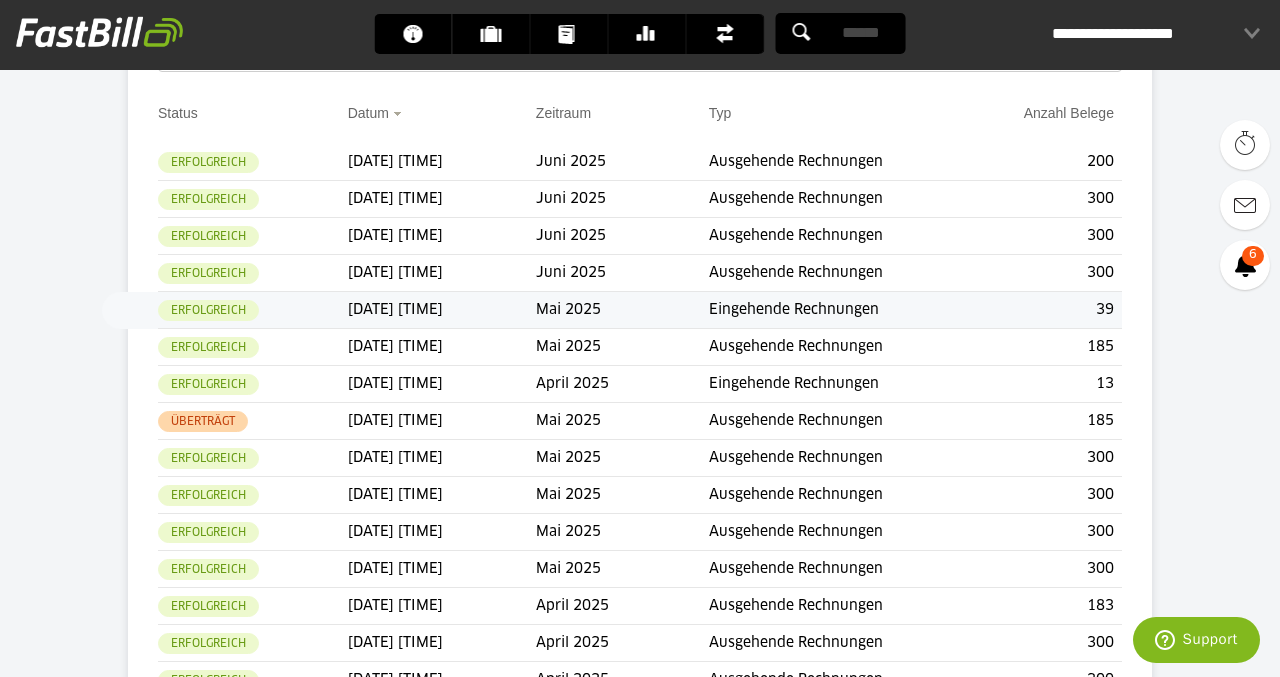 drag, startPoint x: 140, startPoint y: 122, endPoint x: 1146, endPoint y: 353, distance: 1032.1807 